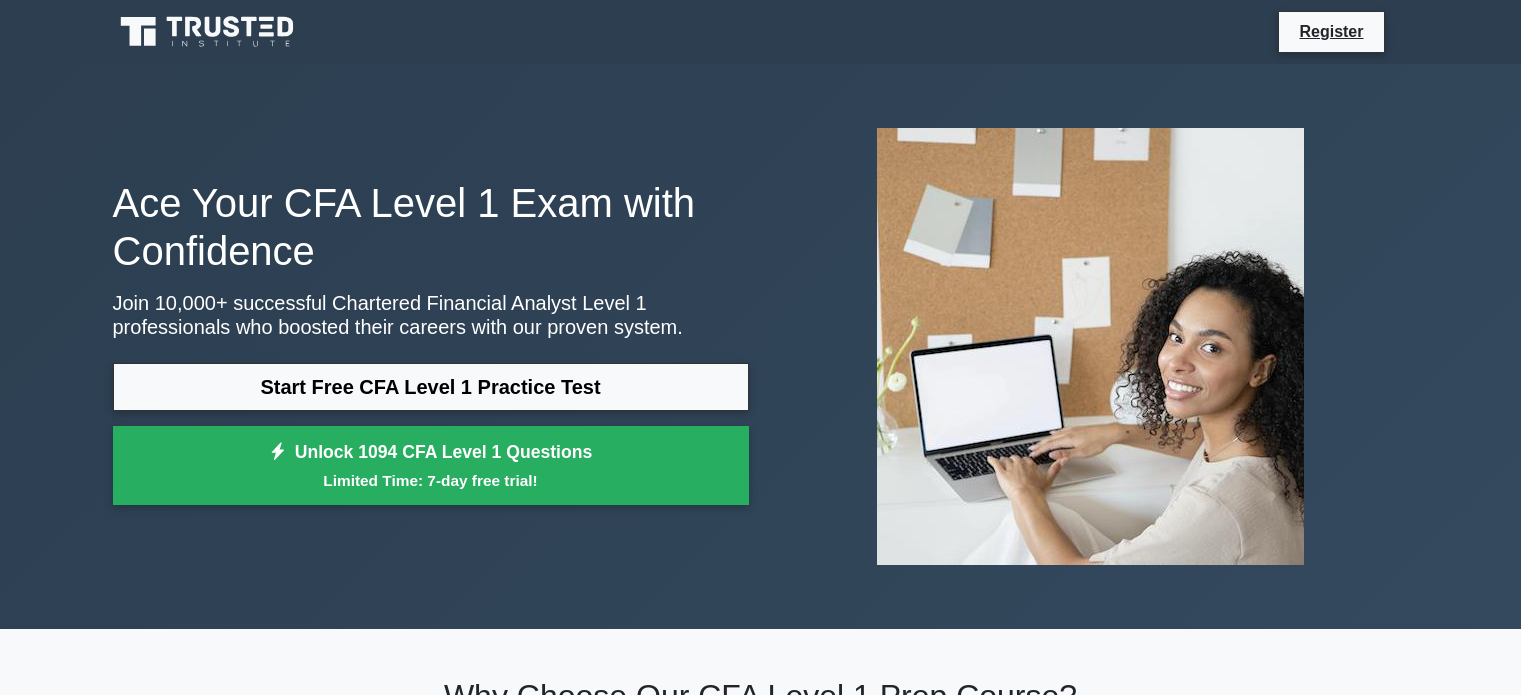 scroll, scrollTop: 0, scrollLeft: 0, axis: both 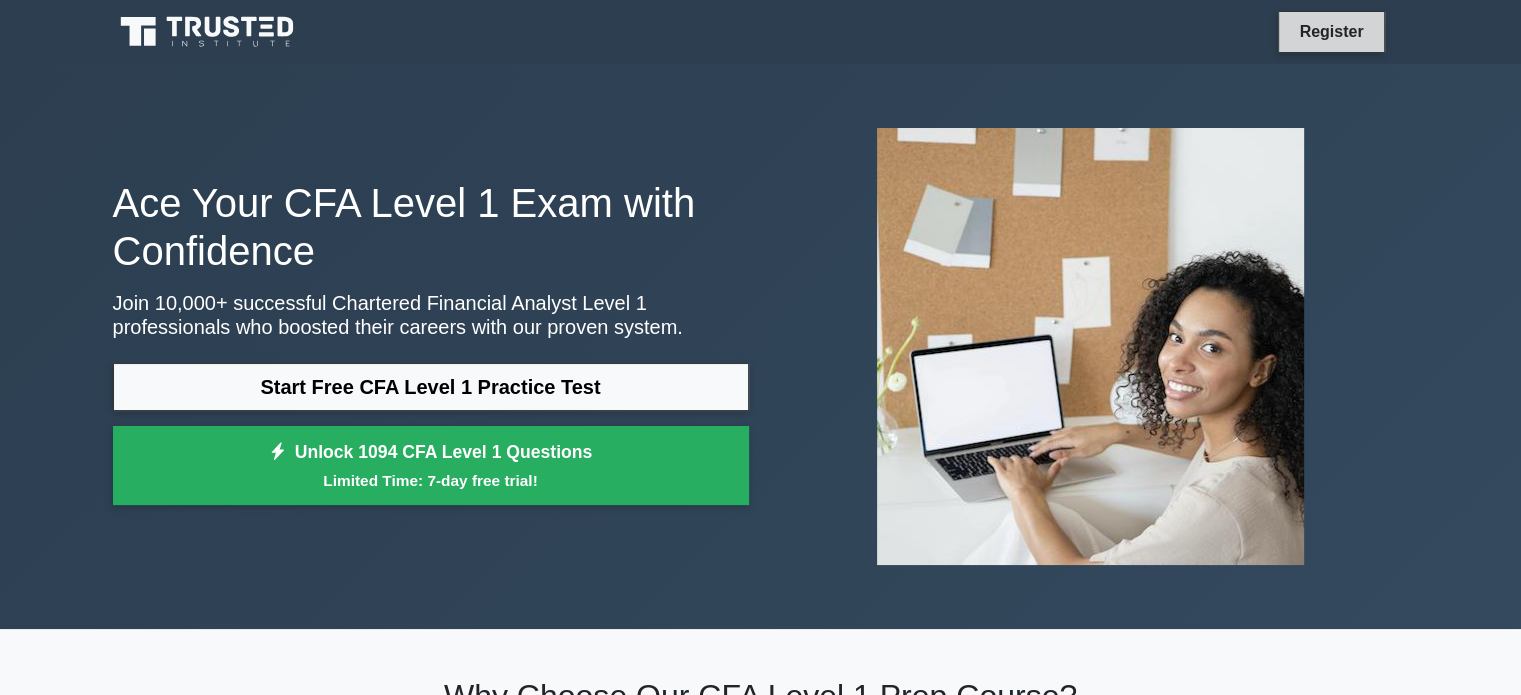 click on "Register" at bounding box center (1331, 31) 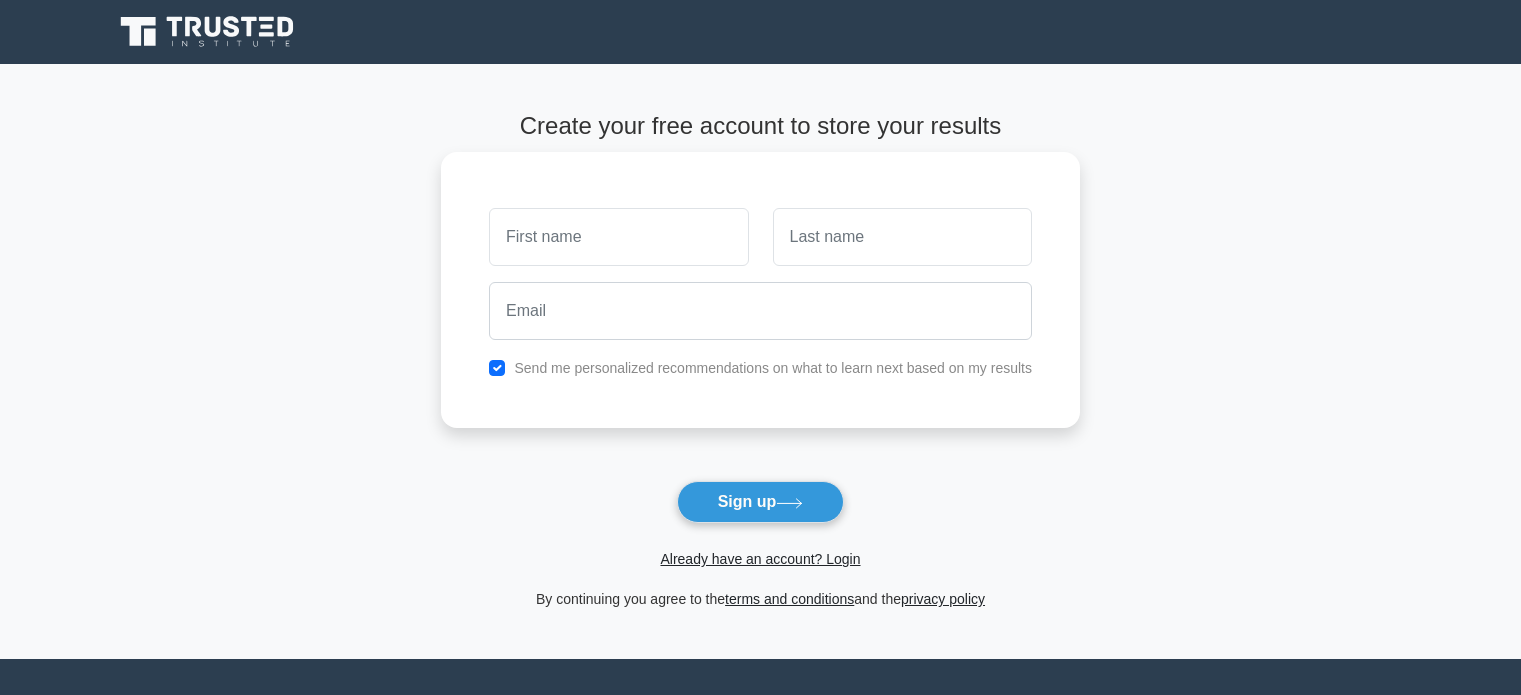 scroll, scrollTop: 0, scrollLeft: 0, axis: both 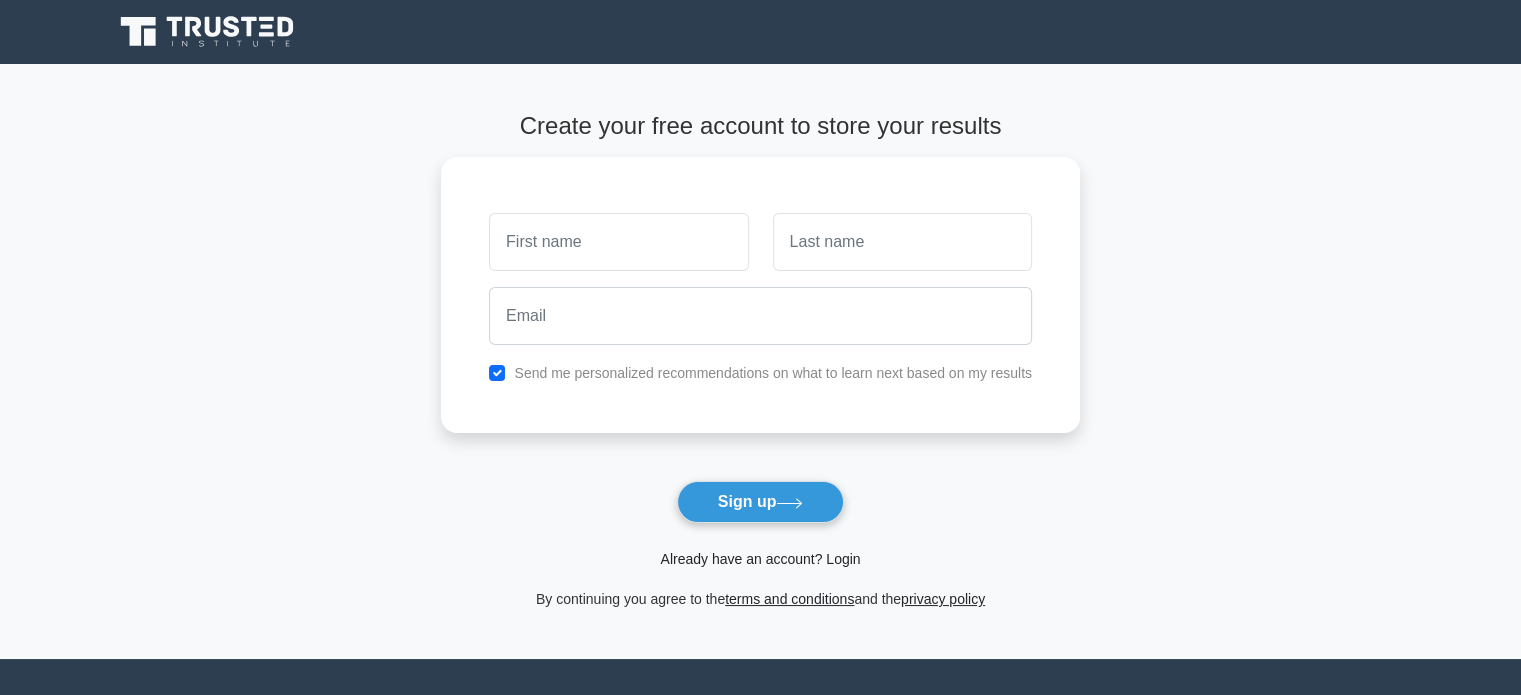 click on "Already have an account? Login" at bounding box center [760, 559] 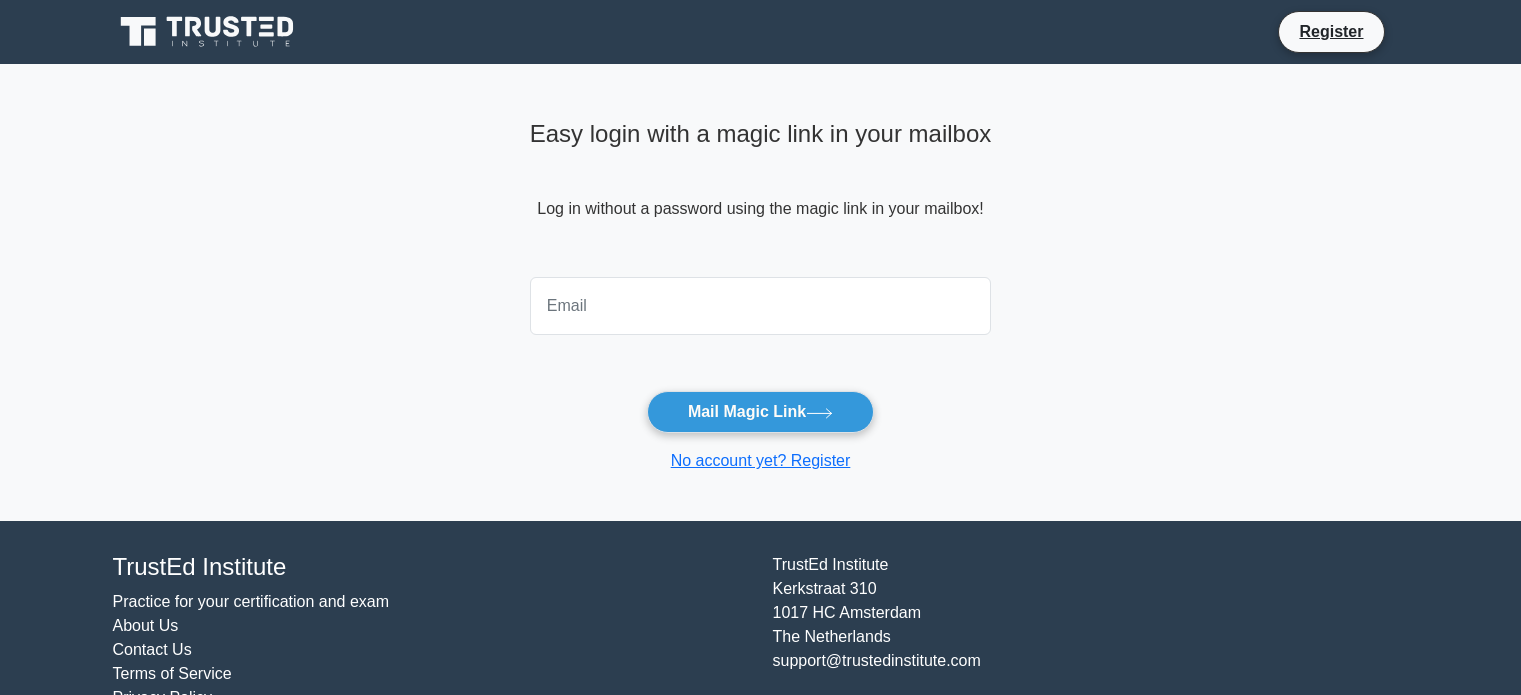click at bounding box center [761, 306] 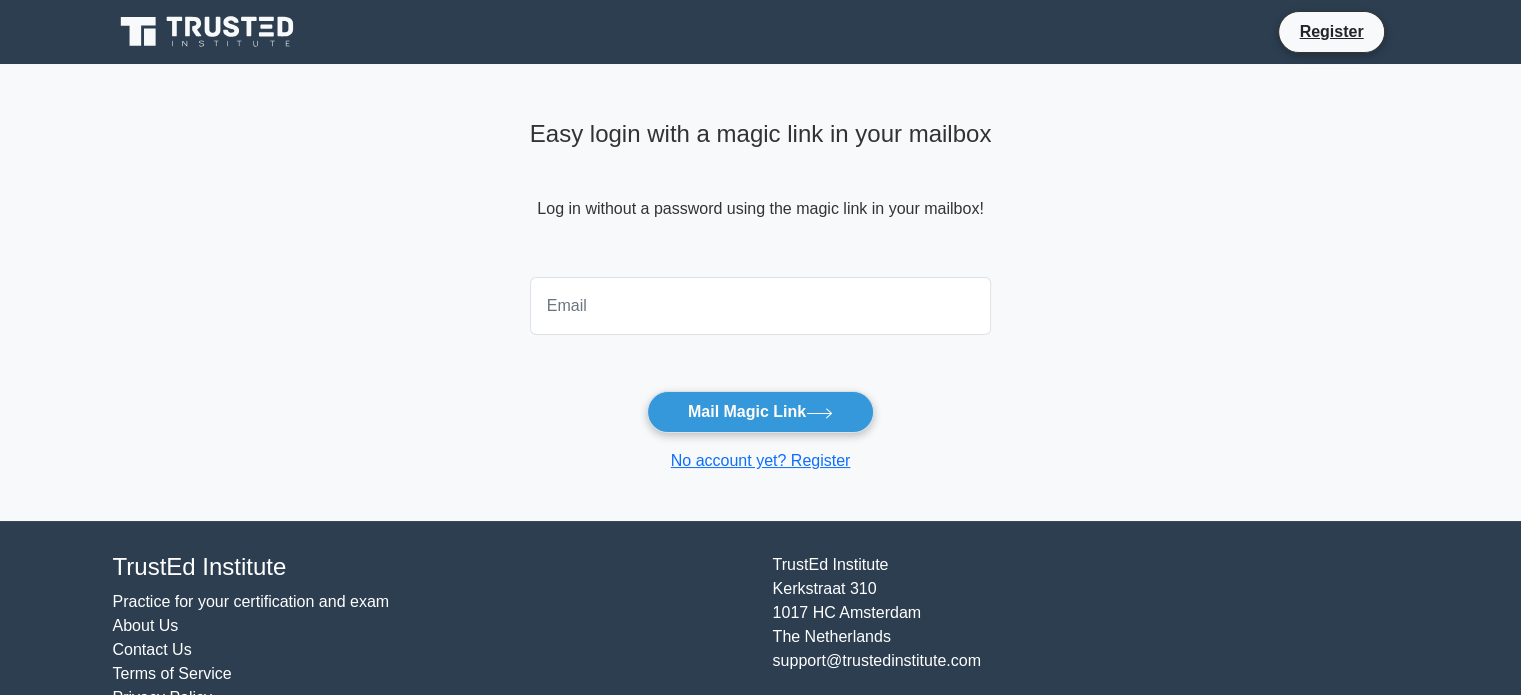 scroll, scrollTop: 0, scrollLeft: 0, axis: both 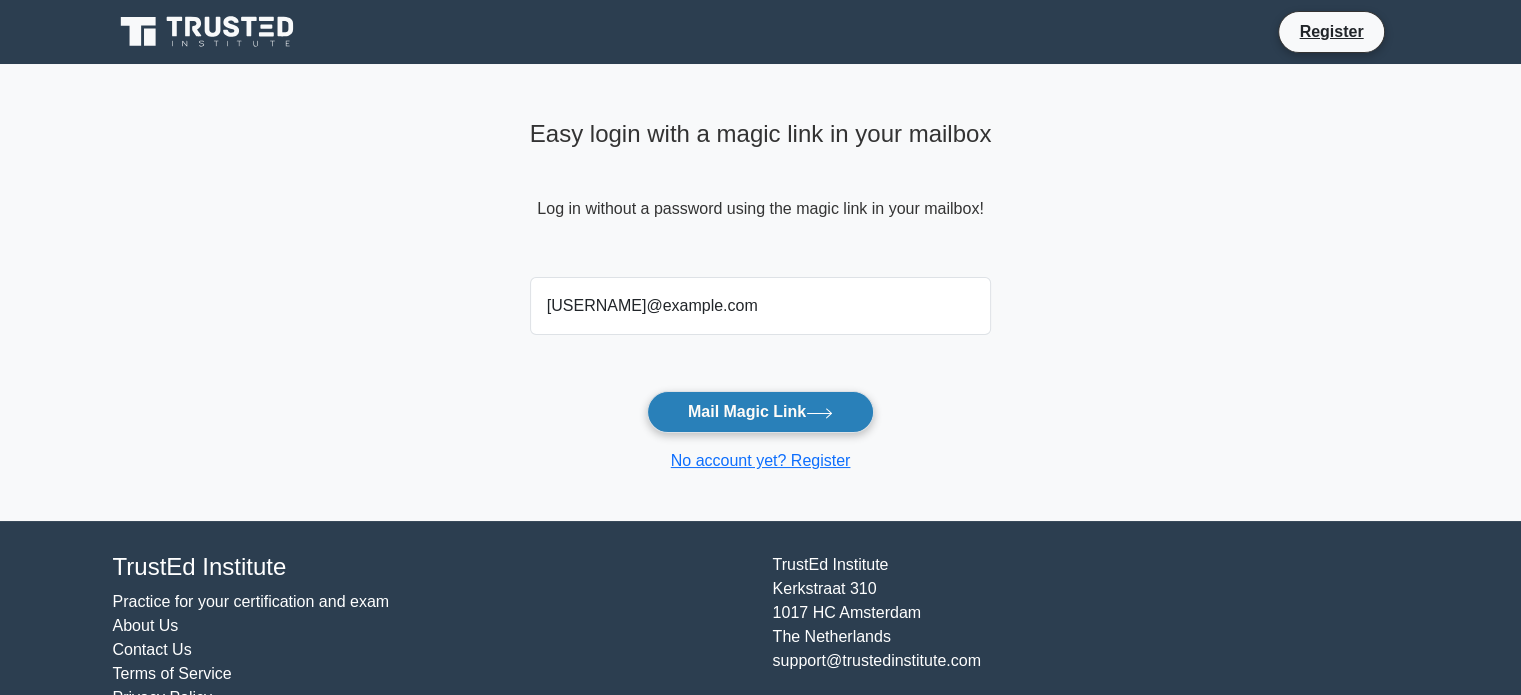 click on "Mail Magic Link" at bounding box center (760, 412) 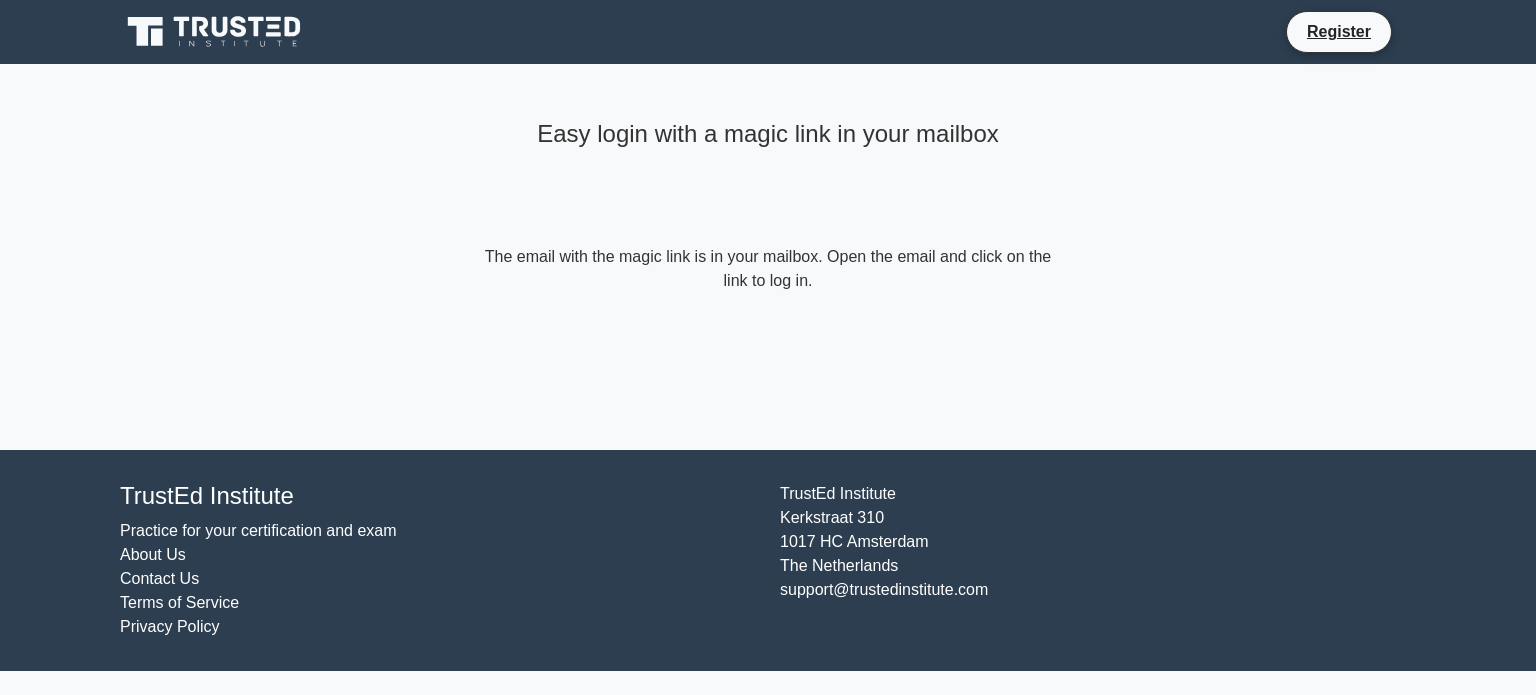 scroll, scrollTop: 0, scrollLeft: 0, axis: both 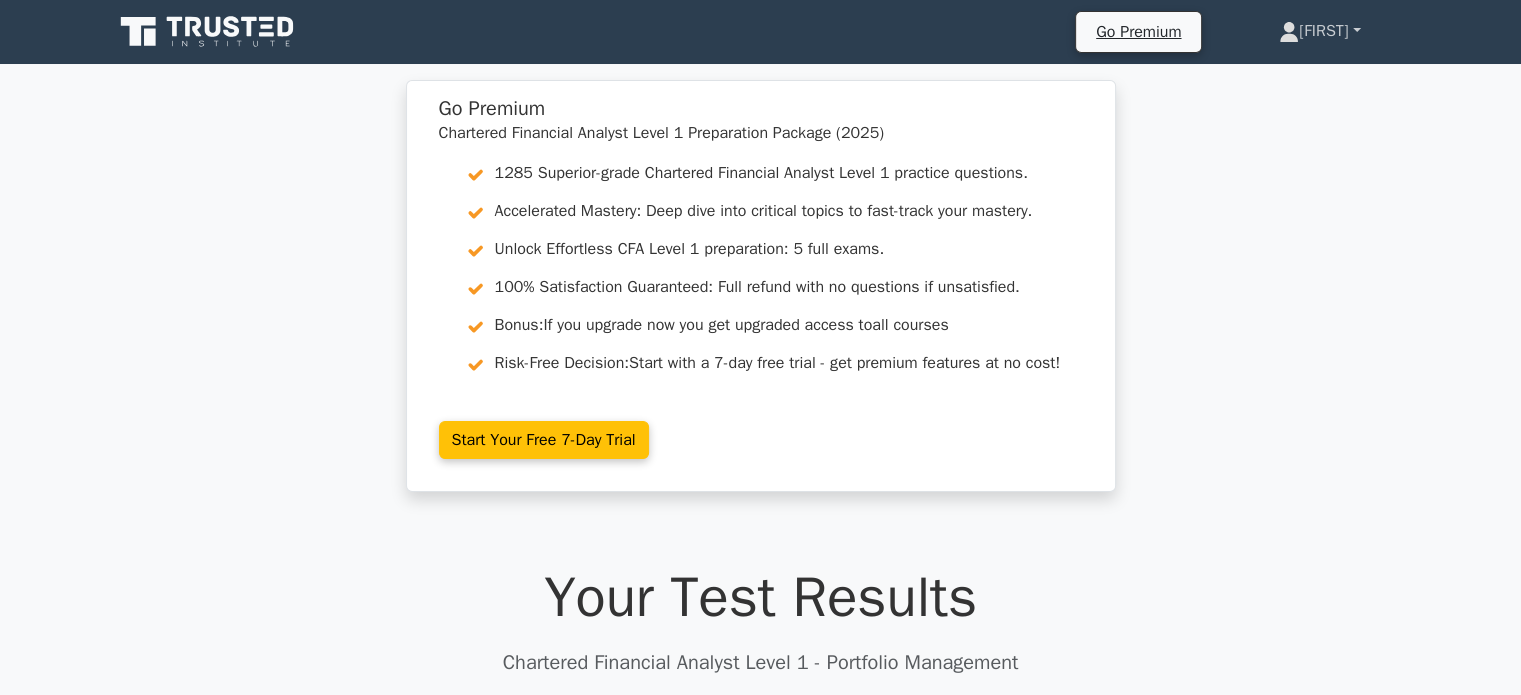 click on "[FIRST]" at bounding box center (1319, 31) 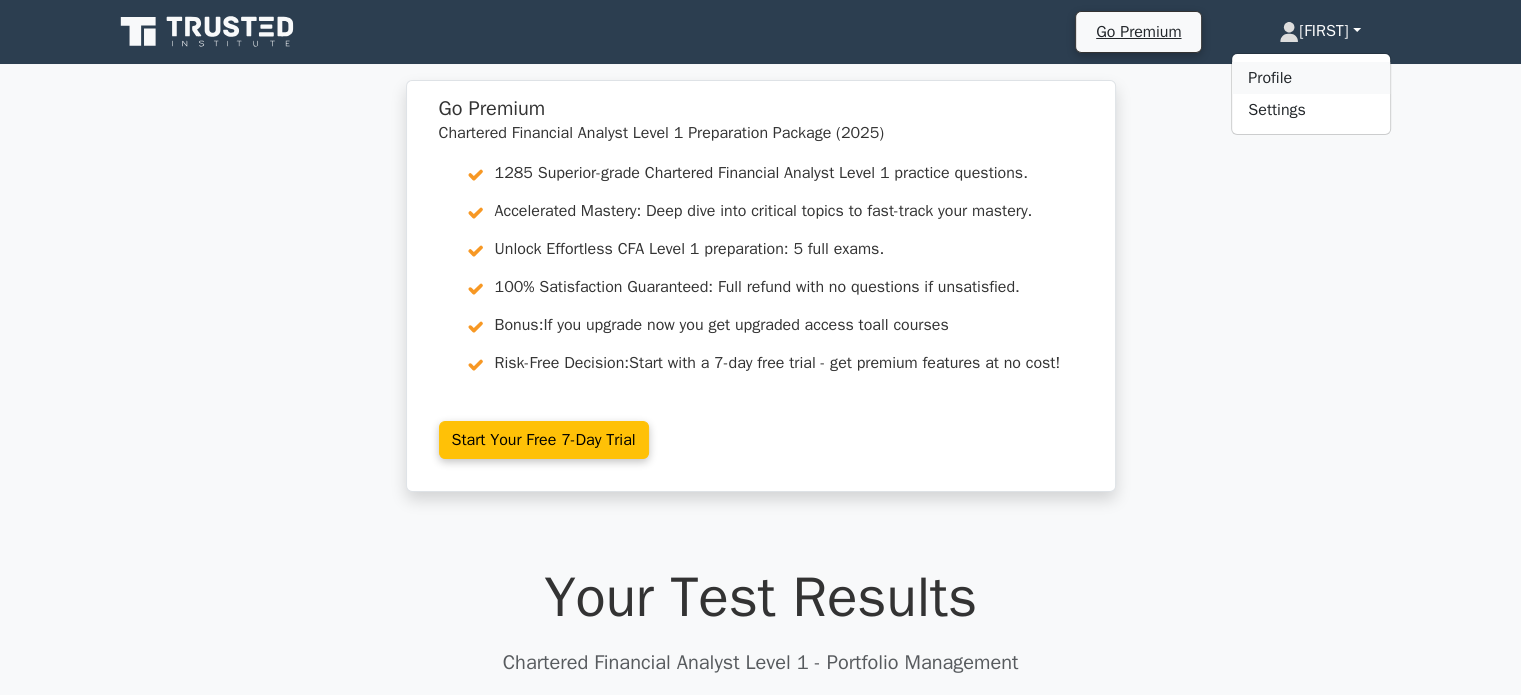 click on "Profile" at bounding box center (1311, 78) 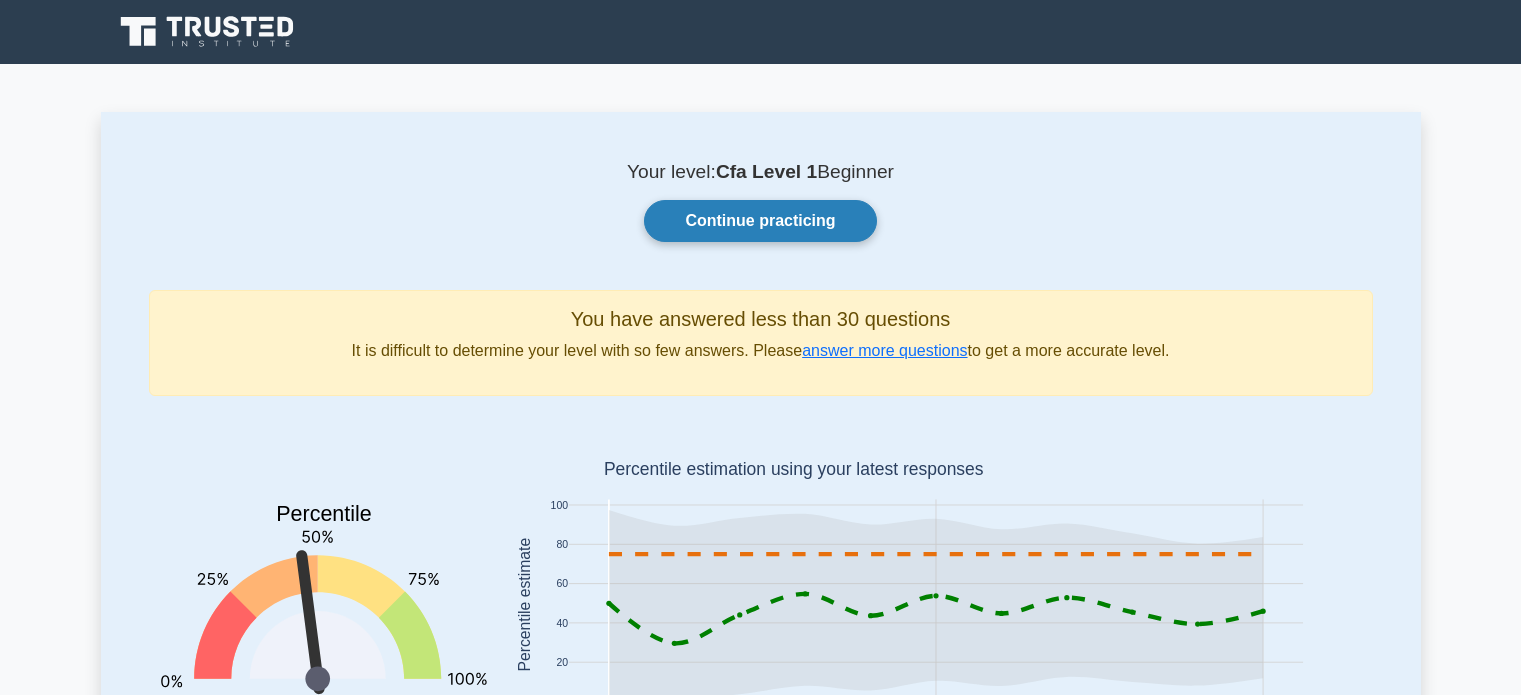 scroll, scrollTop: 0, scrollLeft: 0, axis: both 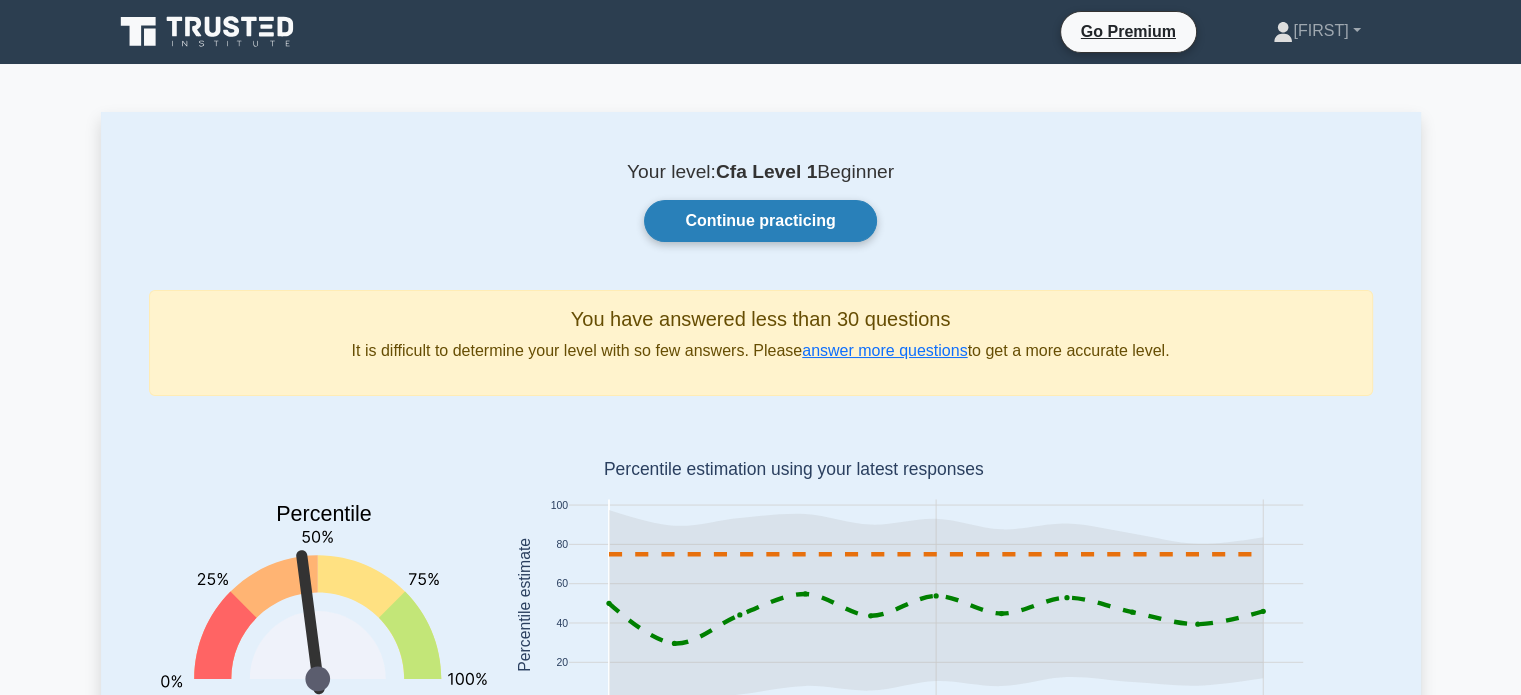 click on "Continue practicing" at bounding box center (760, 221) 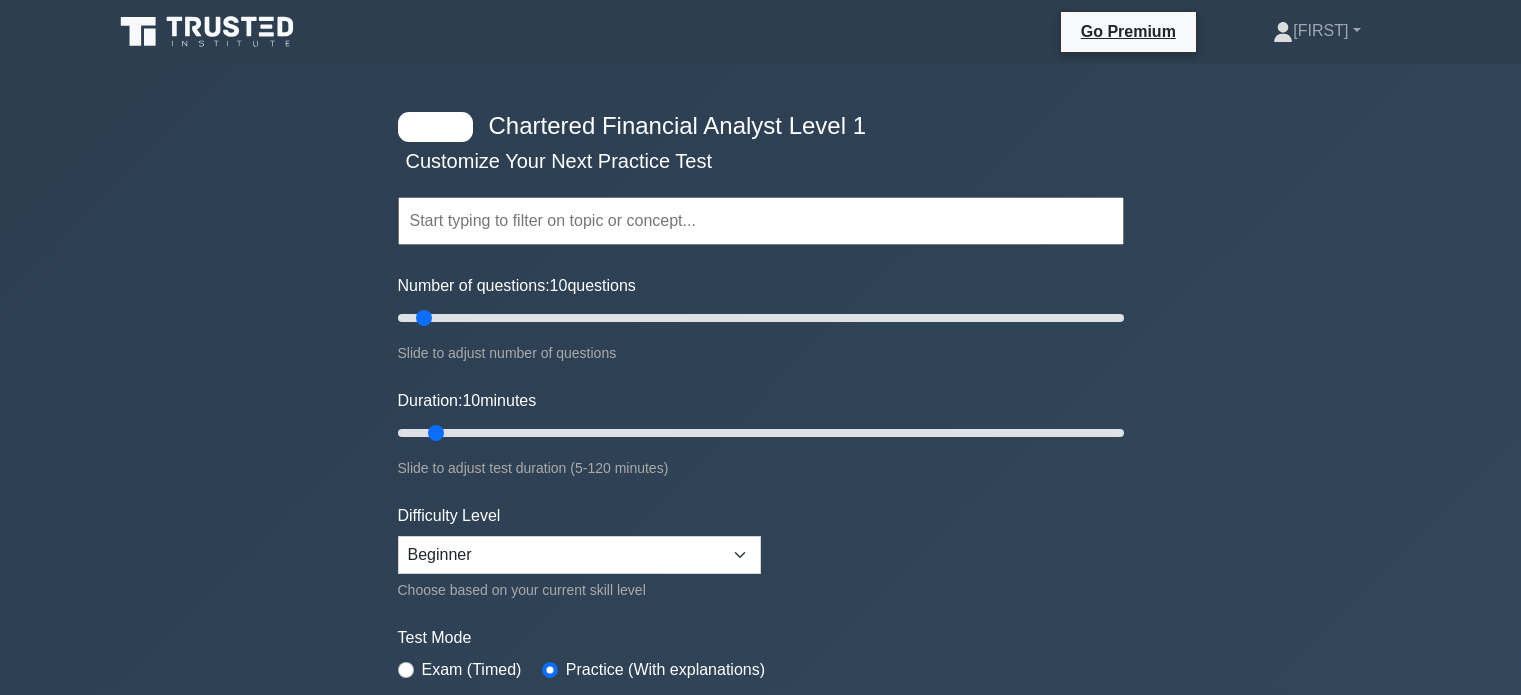 scroll, scrollTop: 0, scrollLeft: 0, axis: both 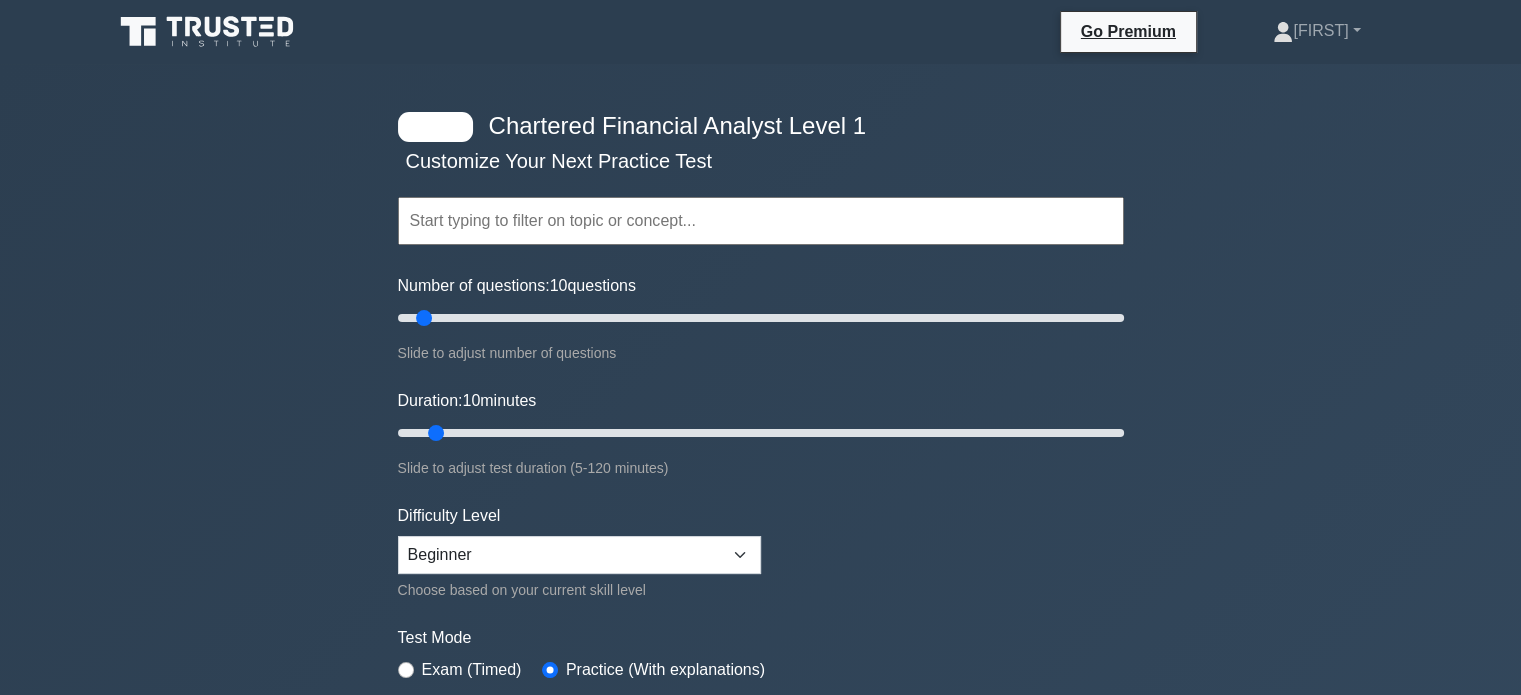 click at bounding box center [435, 127] 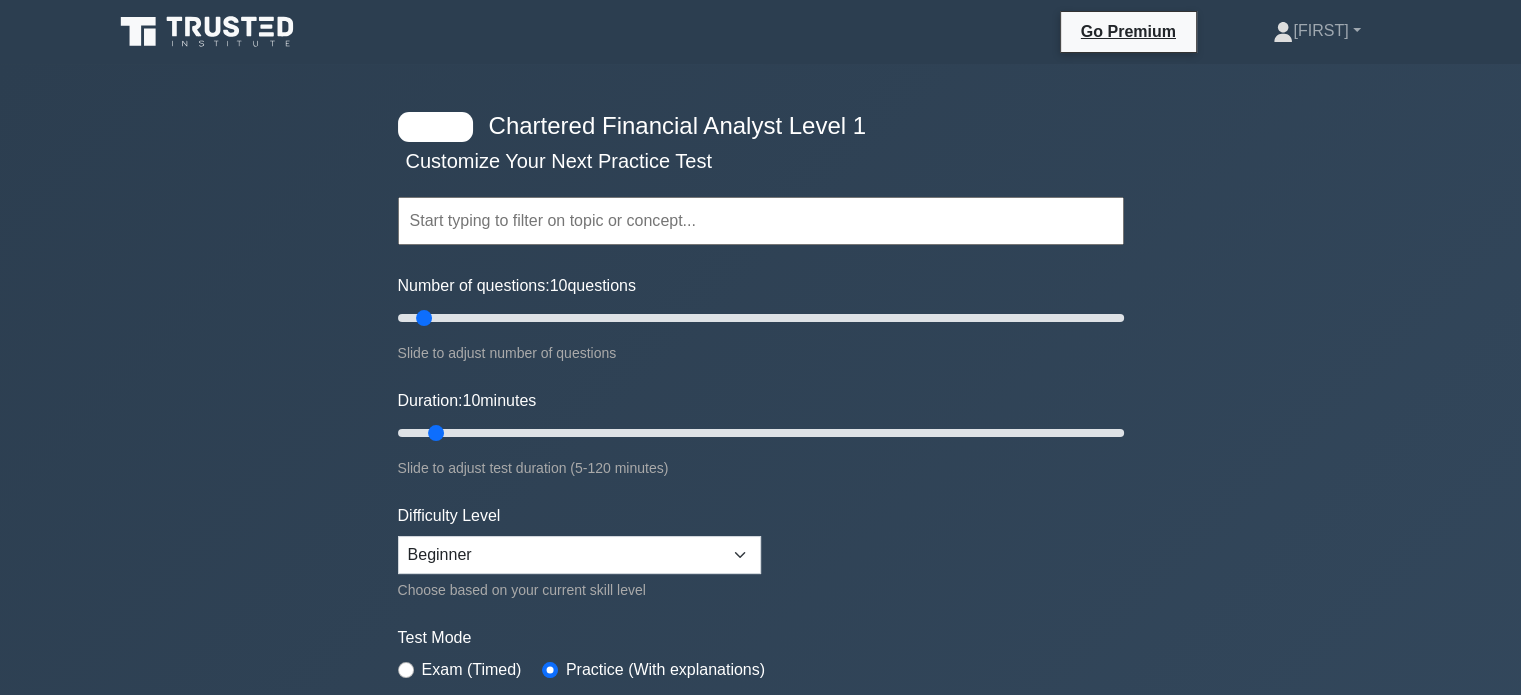 click at bounding box center (761, 221) 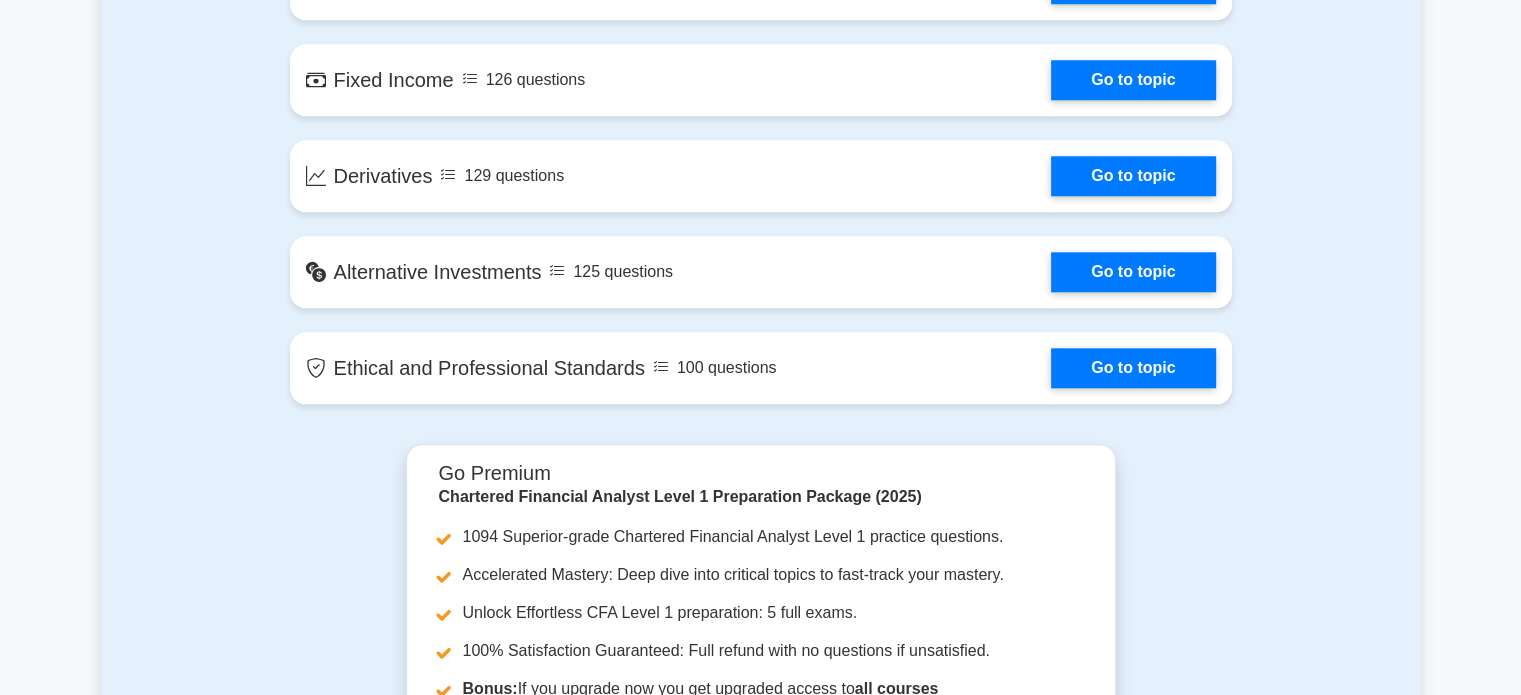 scroll, scrollTop: 1995, scrollLeft: 0, axis: vertical 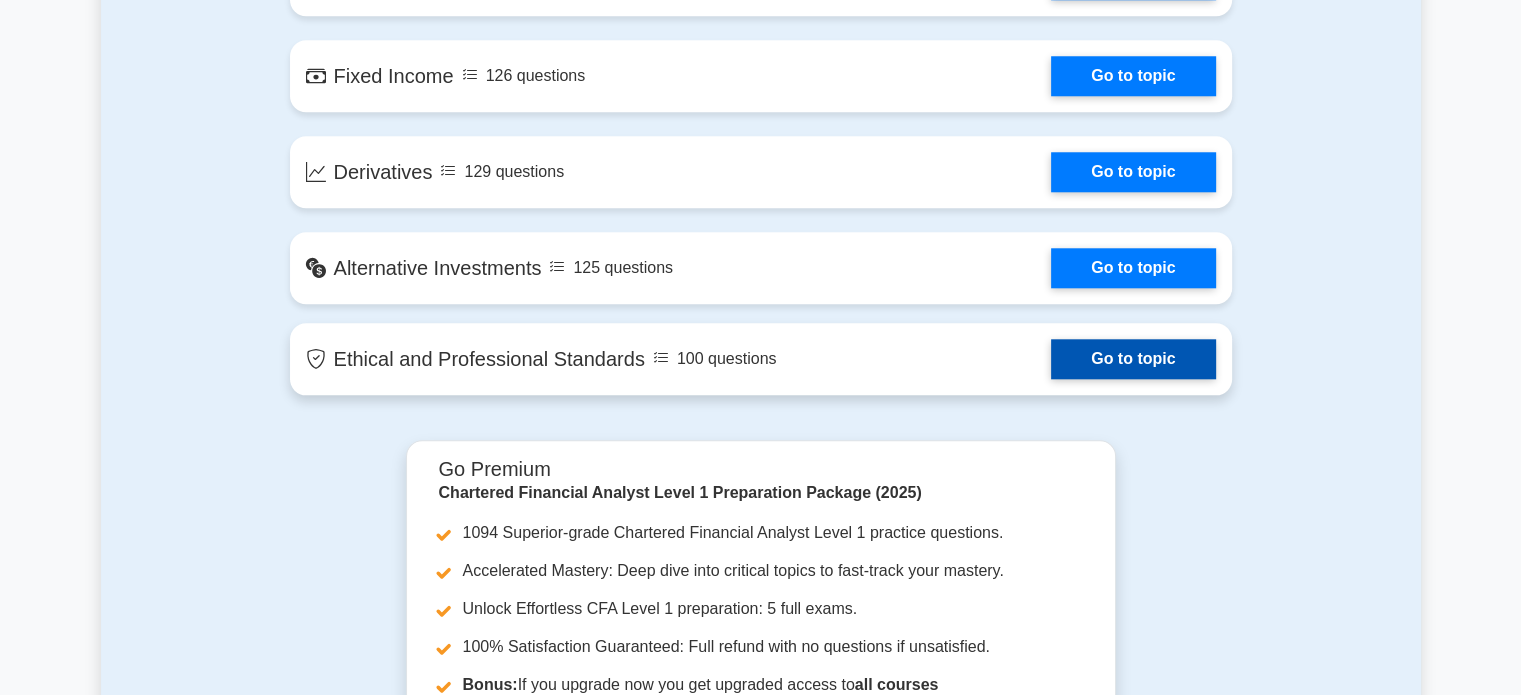 click on "Go to topic" at bounding box center [1133, 359] 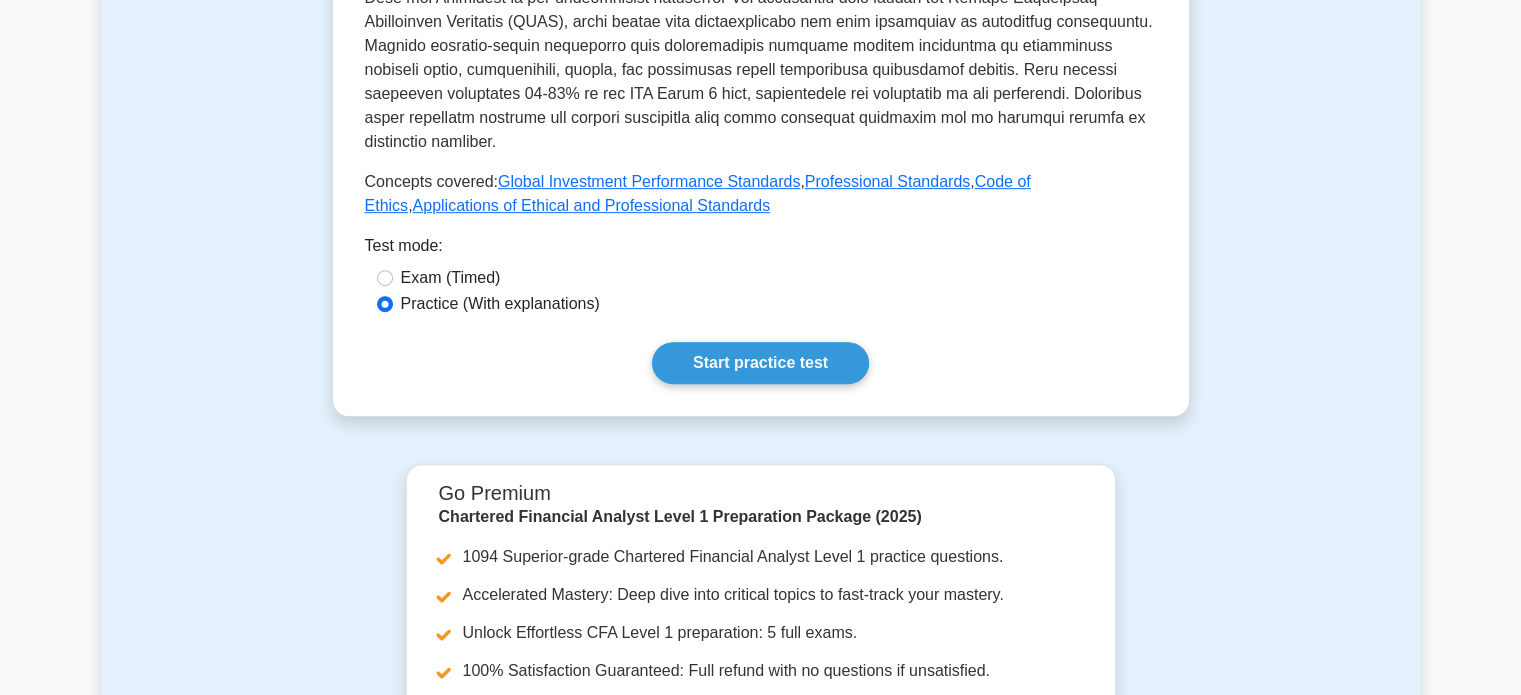 scroll, scrollTop: 956, scrollLeft: 0, axis: vertical 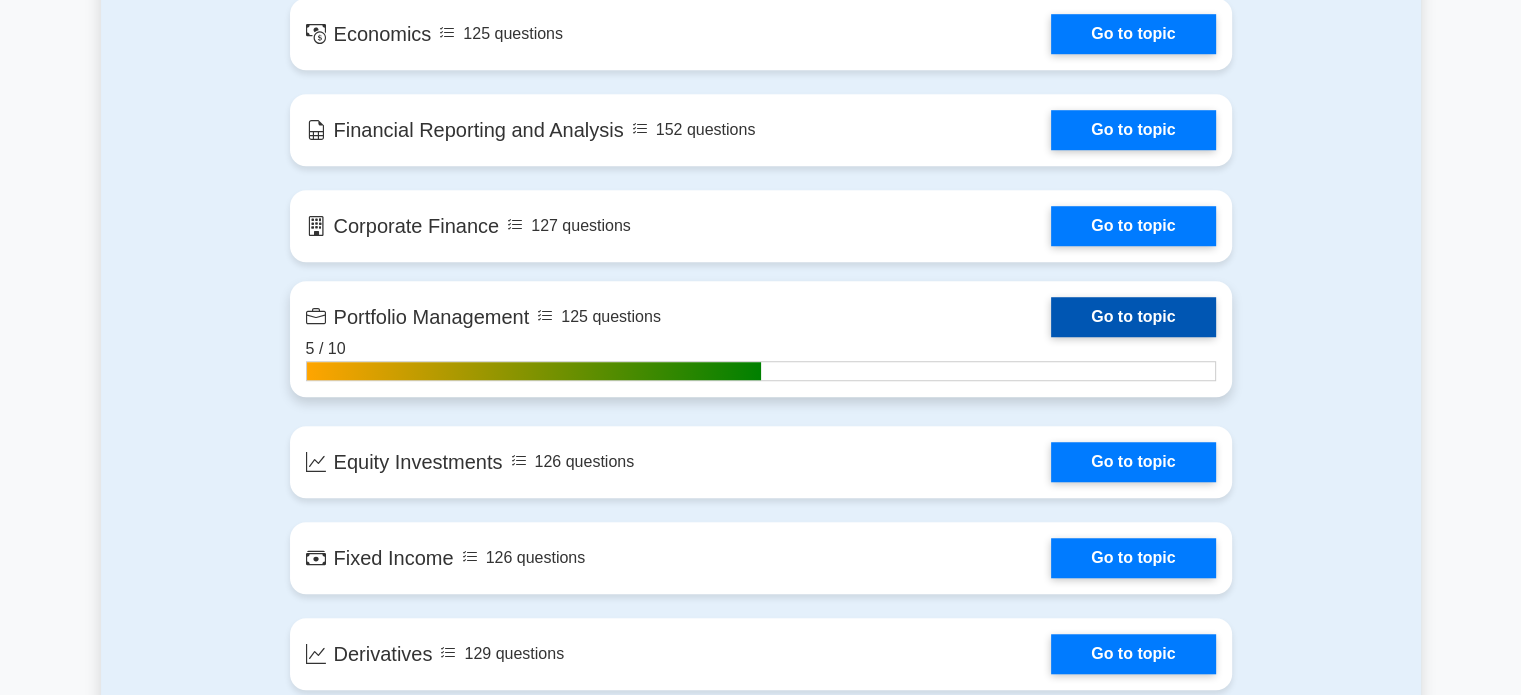 click on "Go to topic" at bounding box center (1133, 317) 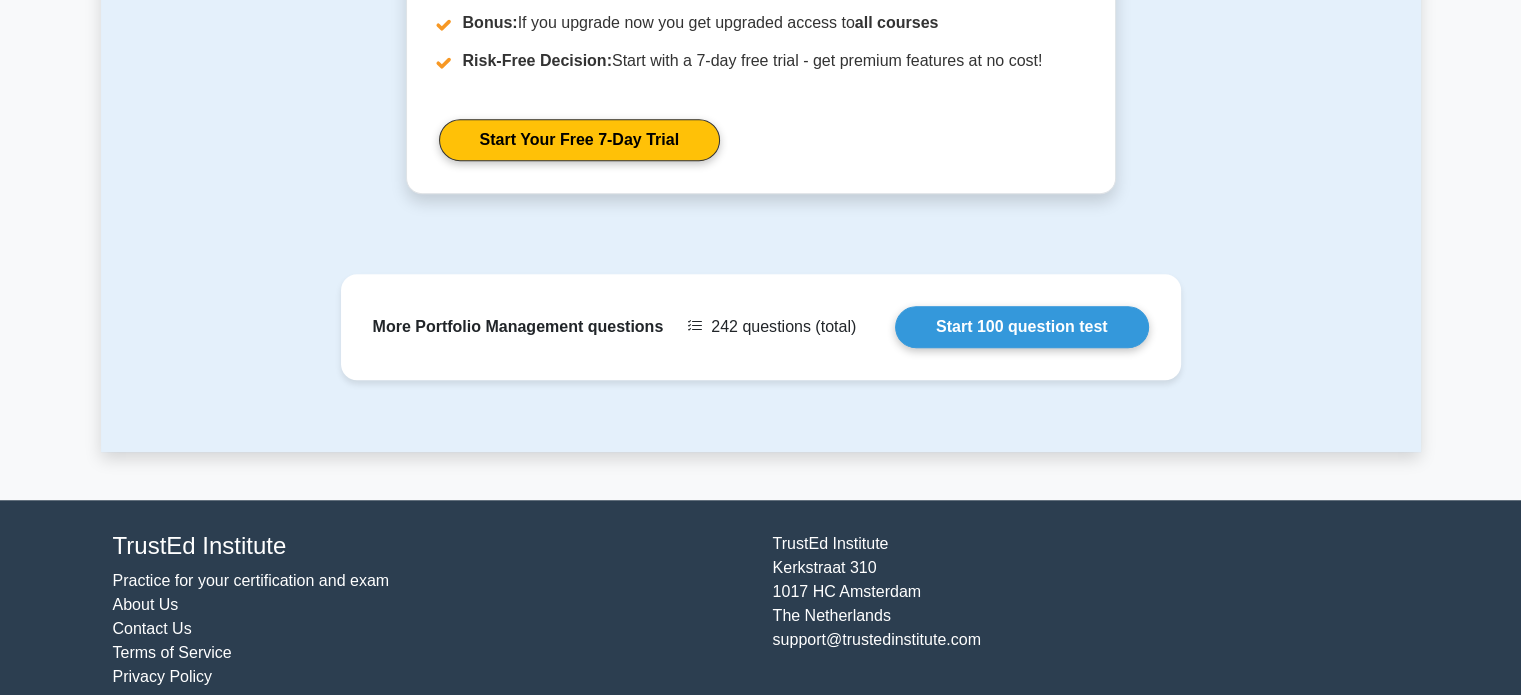 scroll, scrollTop: 1564, scrollLeft: 0, axis: vertical 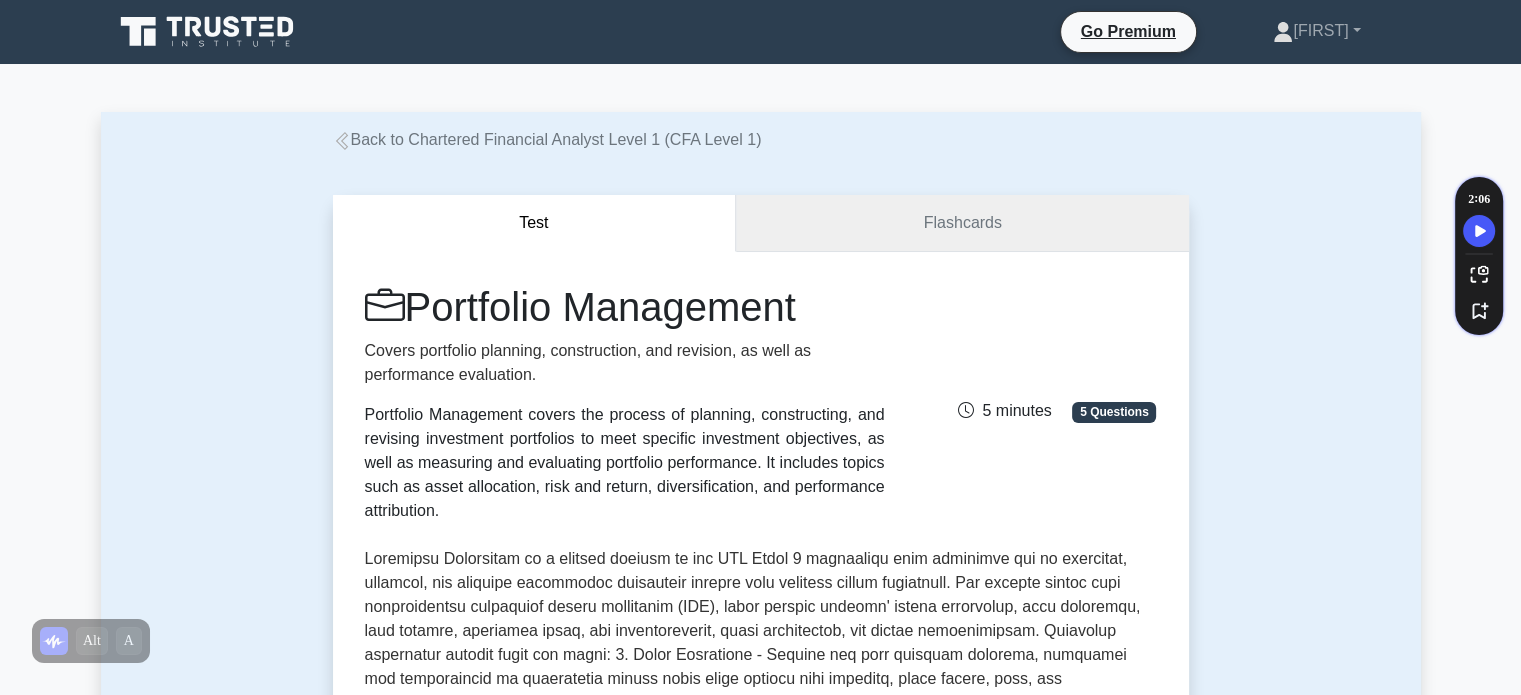 click on "Flashcards" at bounding box center (962, 223) 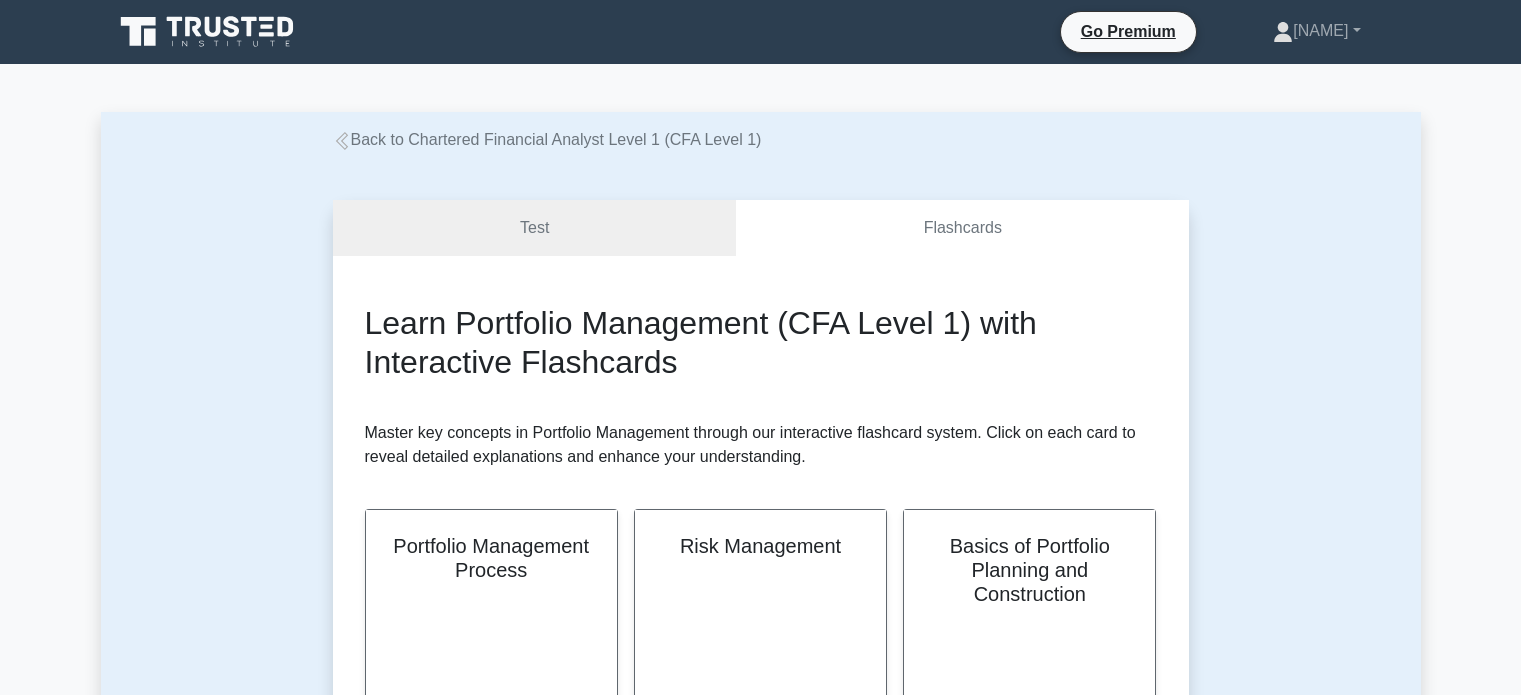 click on "Test" at bounding box center [535, 228] 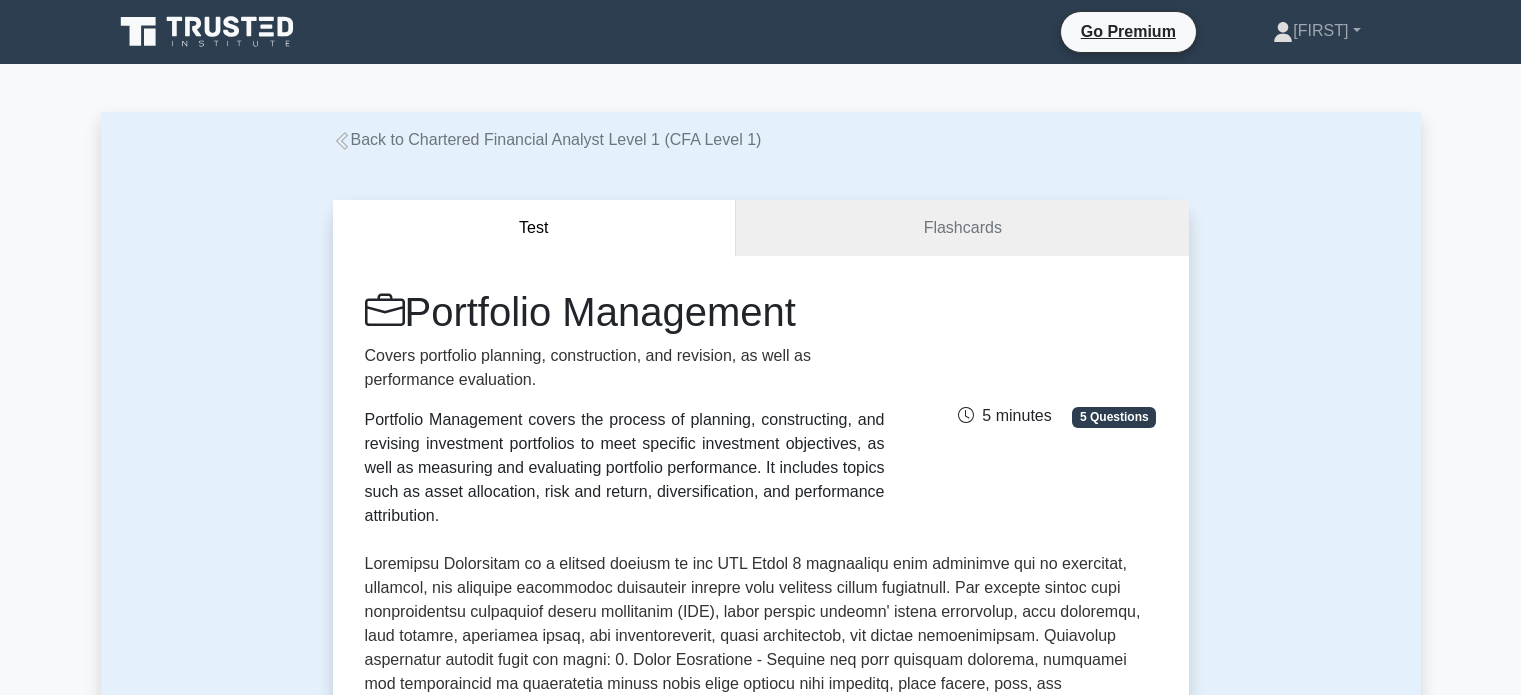 scroll, scrollTop: 0, scrollLeft: 0, axis: both 